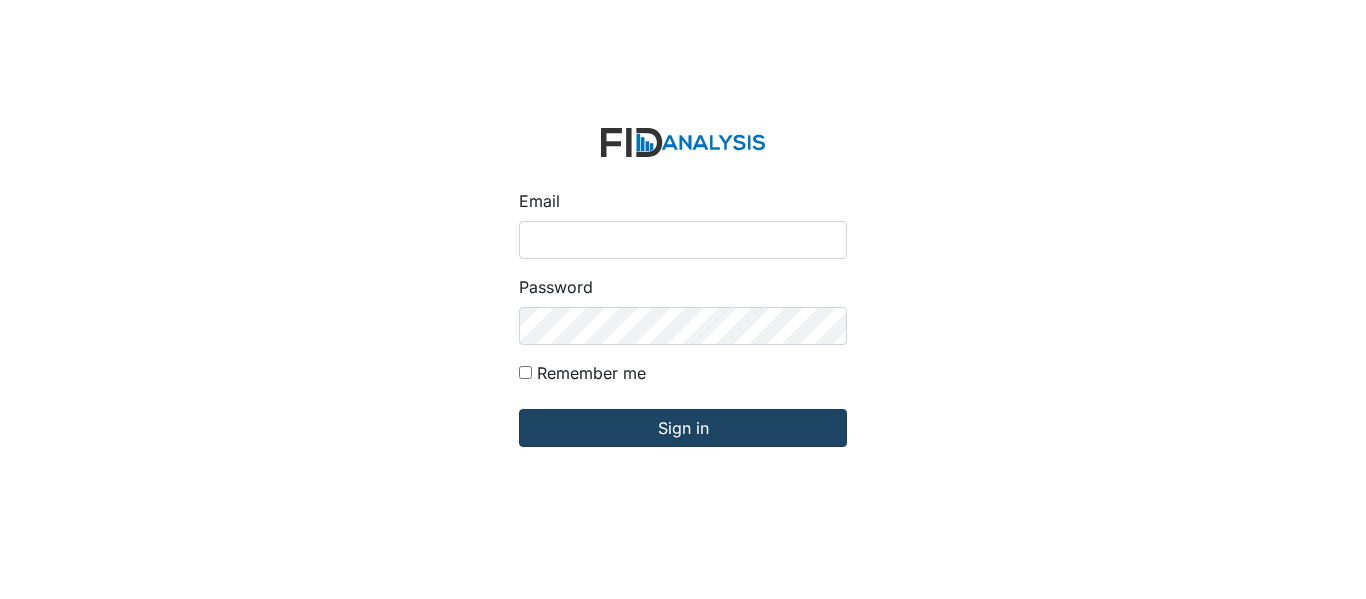 scroll, scrollTop: 0, scrollLeft: 0, axis: both 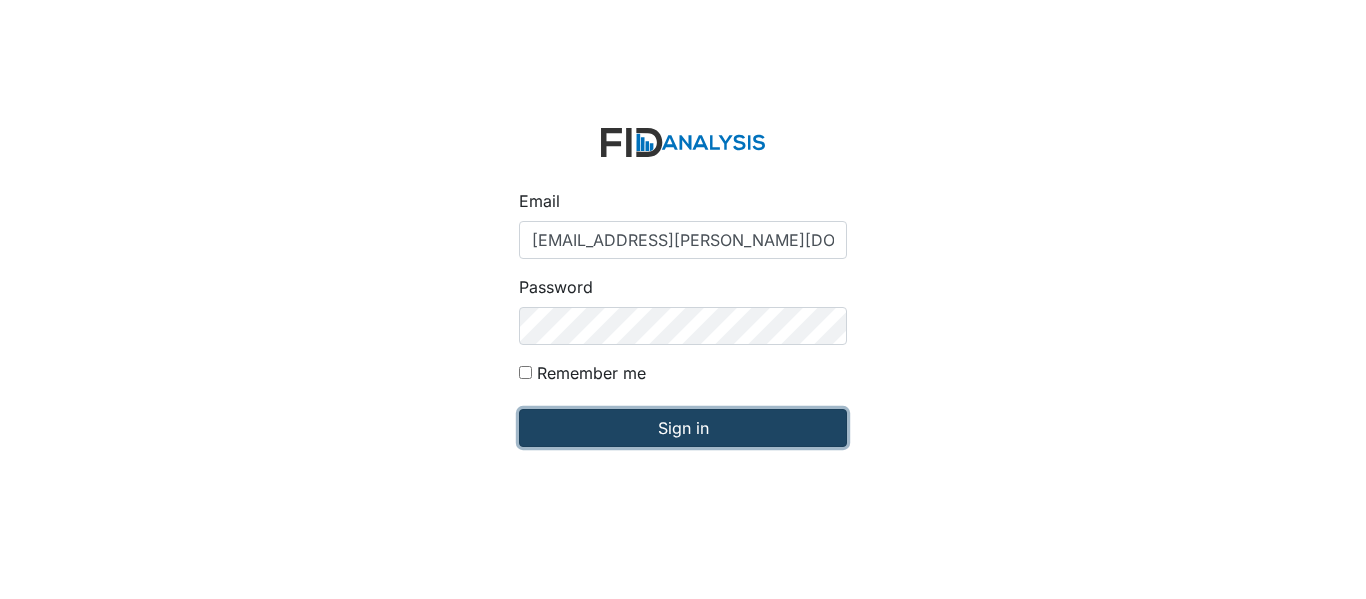 click on "Sign in" at bounding box center (683, 428) 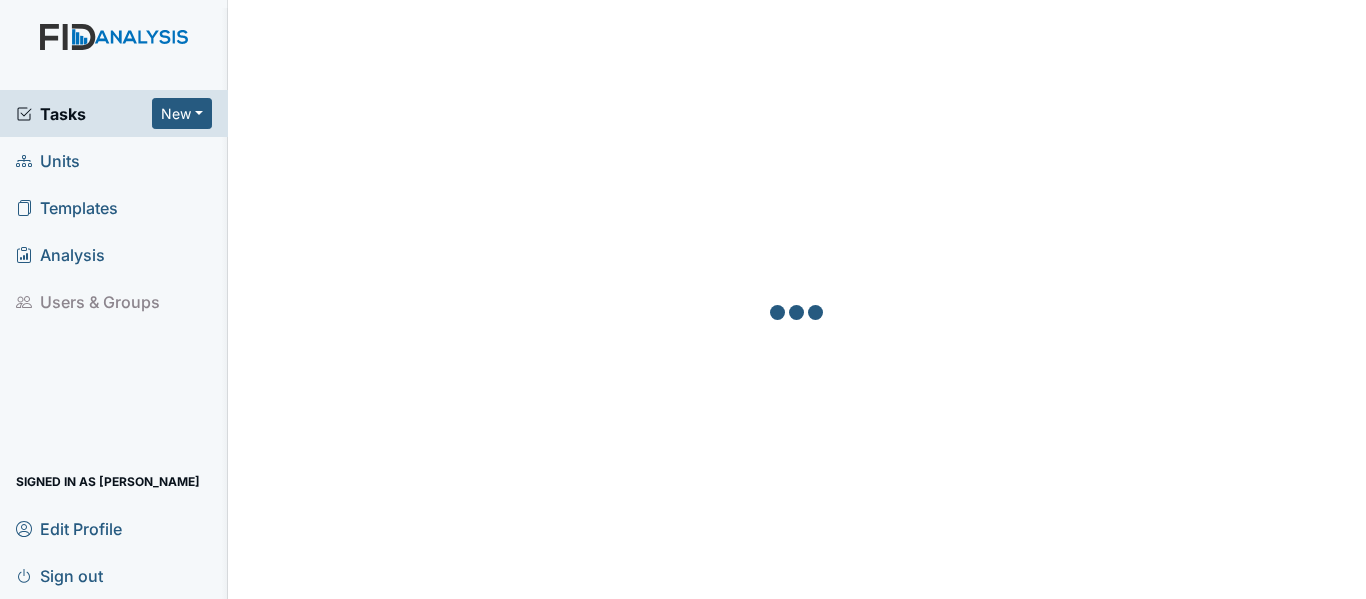 scroll, scrollTop: 0, scrollLeft: 0, axis: both 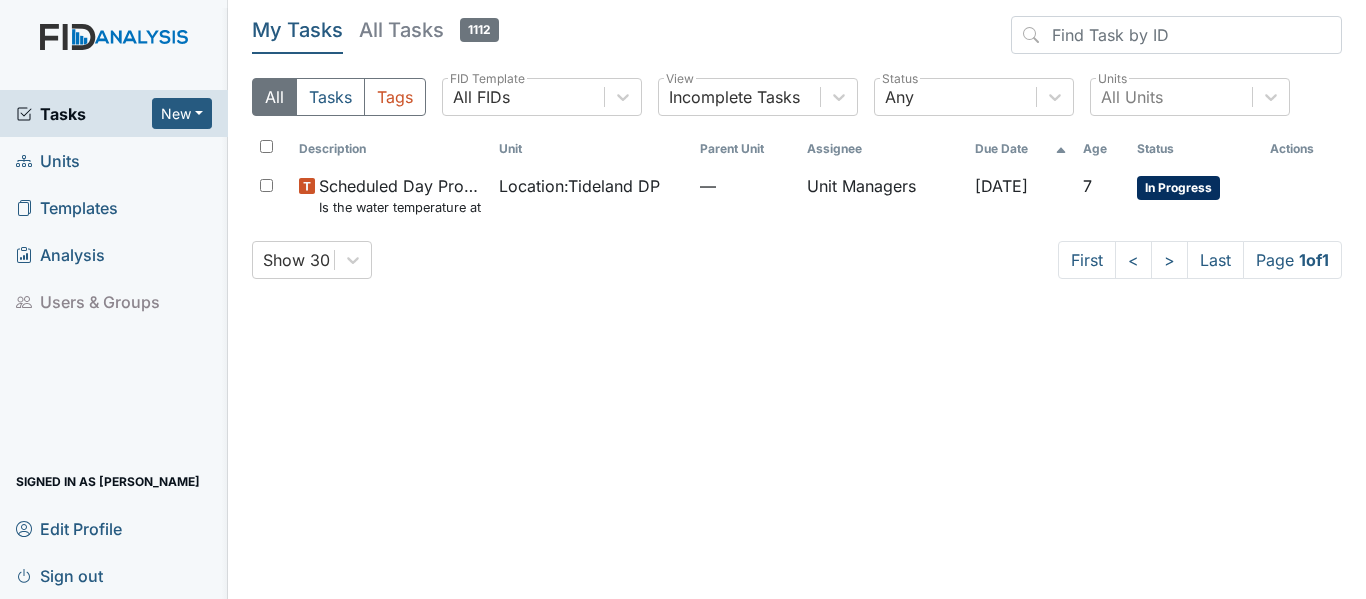 click on "Units" at bounding box center (114, 160) 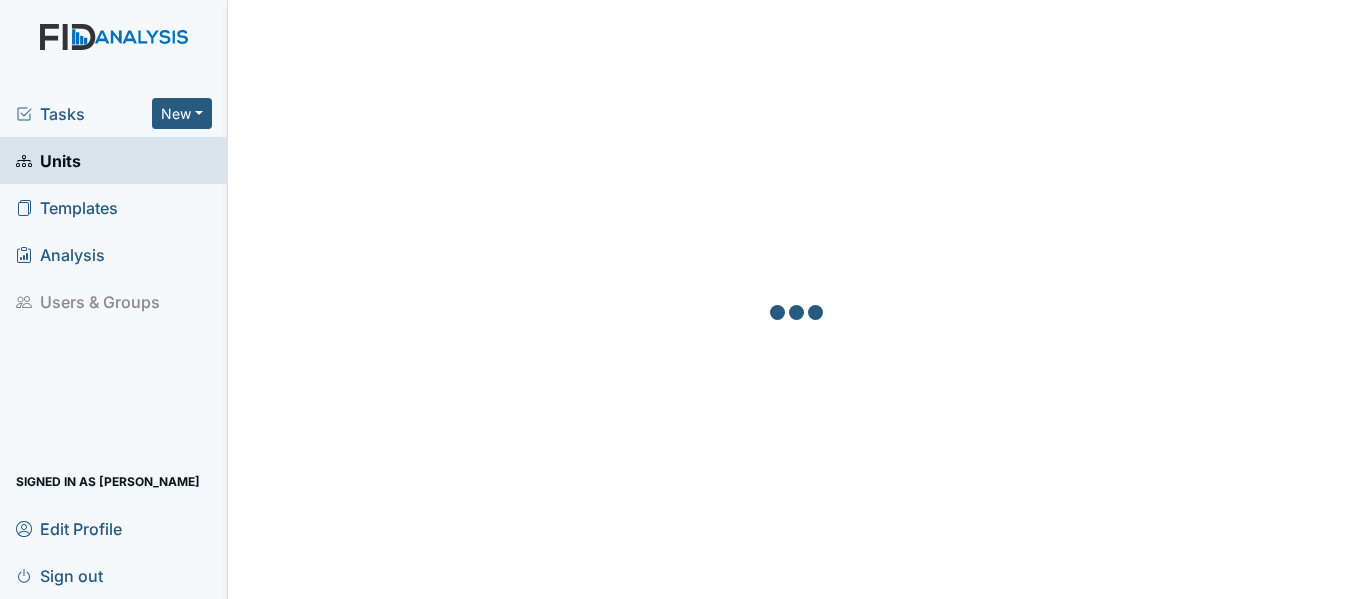 scroll, scrollTop: 0, scrollLeft: 0, axis: both 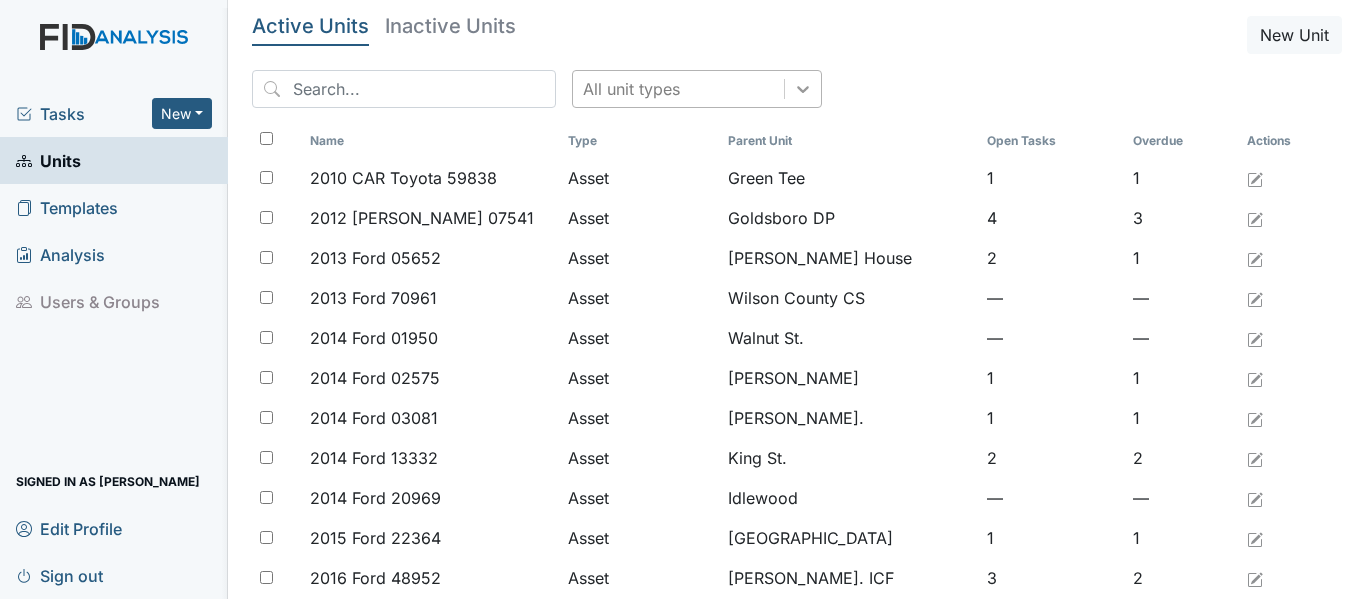 click at bounding box center [803, 89] 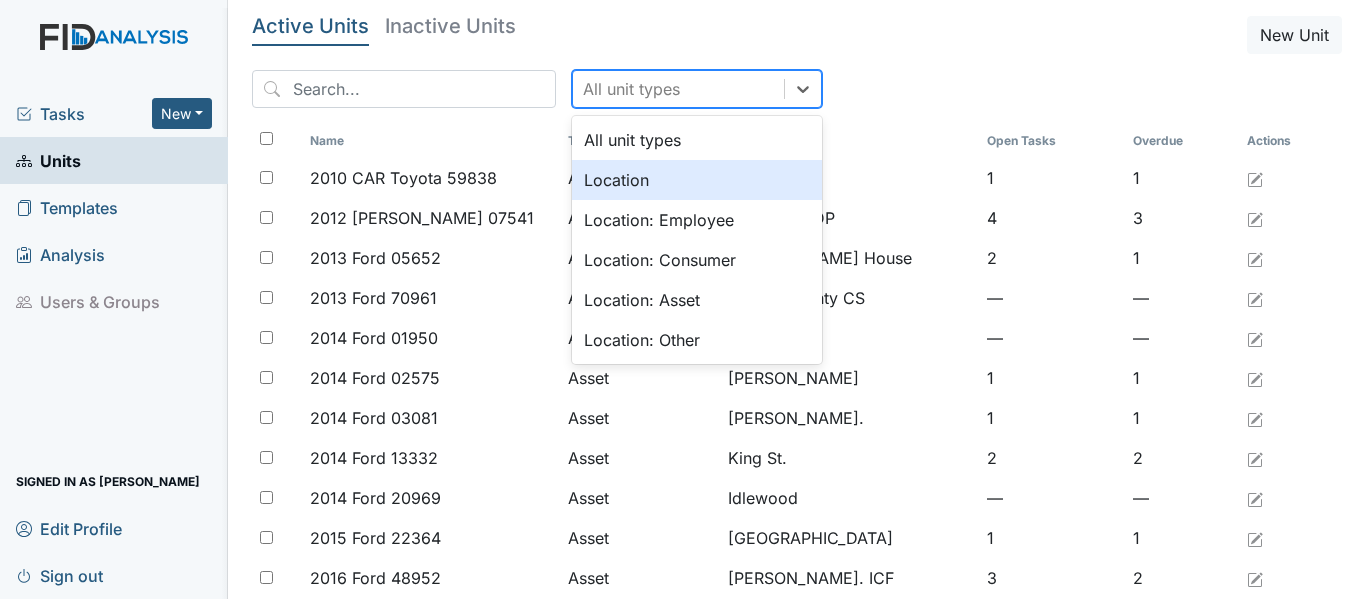 click on "Location" at bounding box center [697, 180] 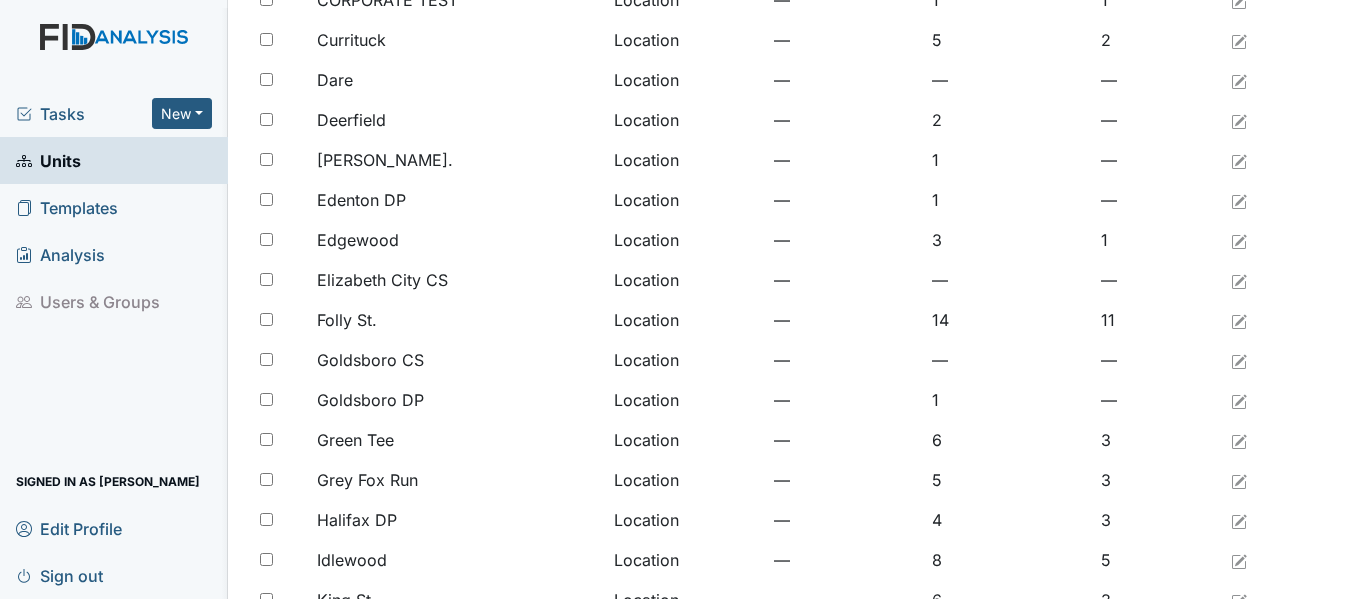 scroll, scrollTop: 1645, scrollLeft: 0, axis: vertical 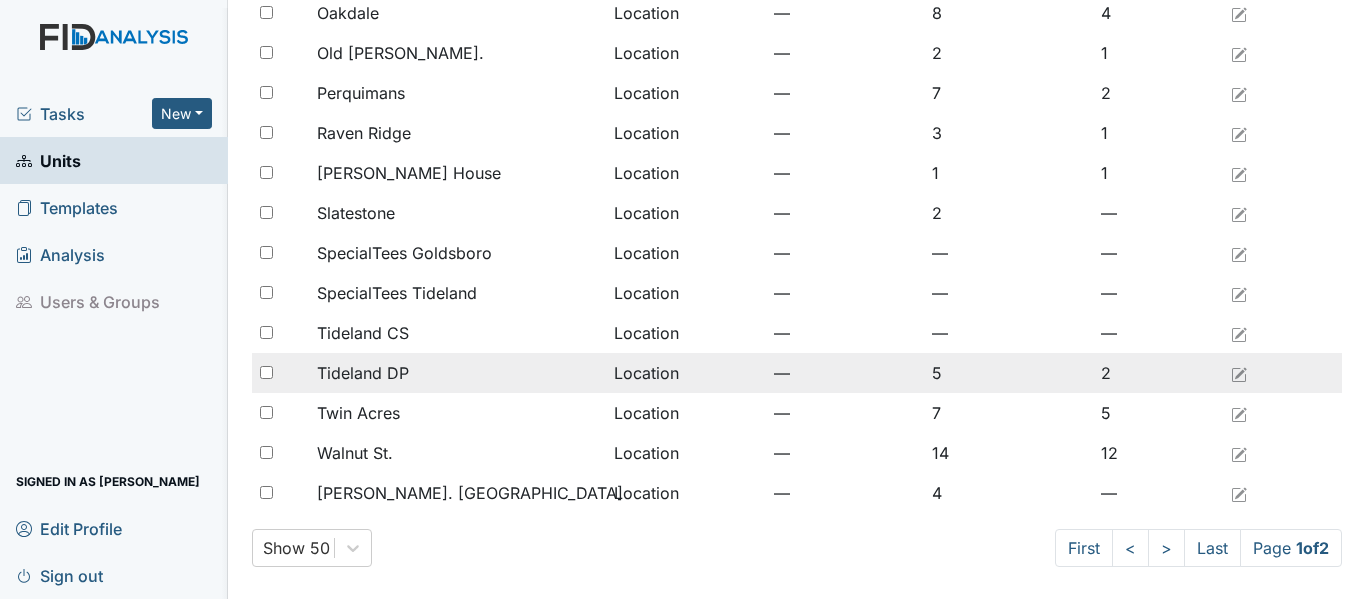 click on "Tideland DP" at bounding box center (457, 373) 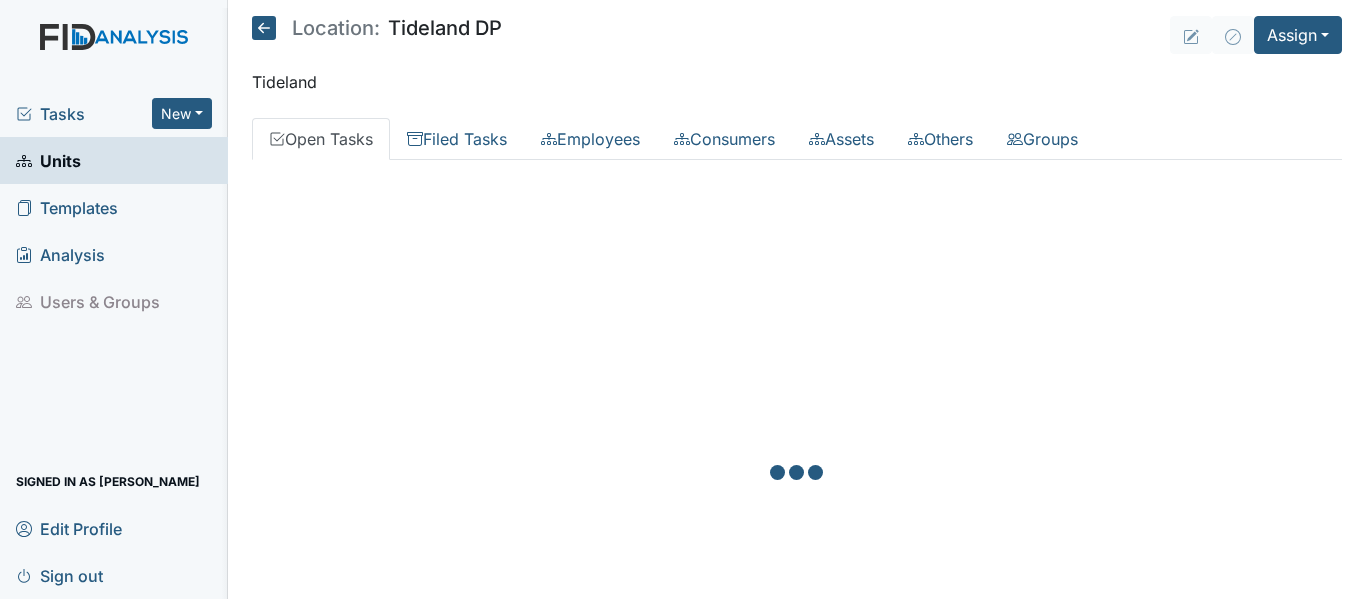 scroll, scrollTop: 0, scrollLeft: 0, axis: both 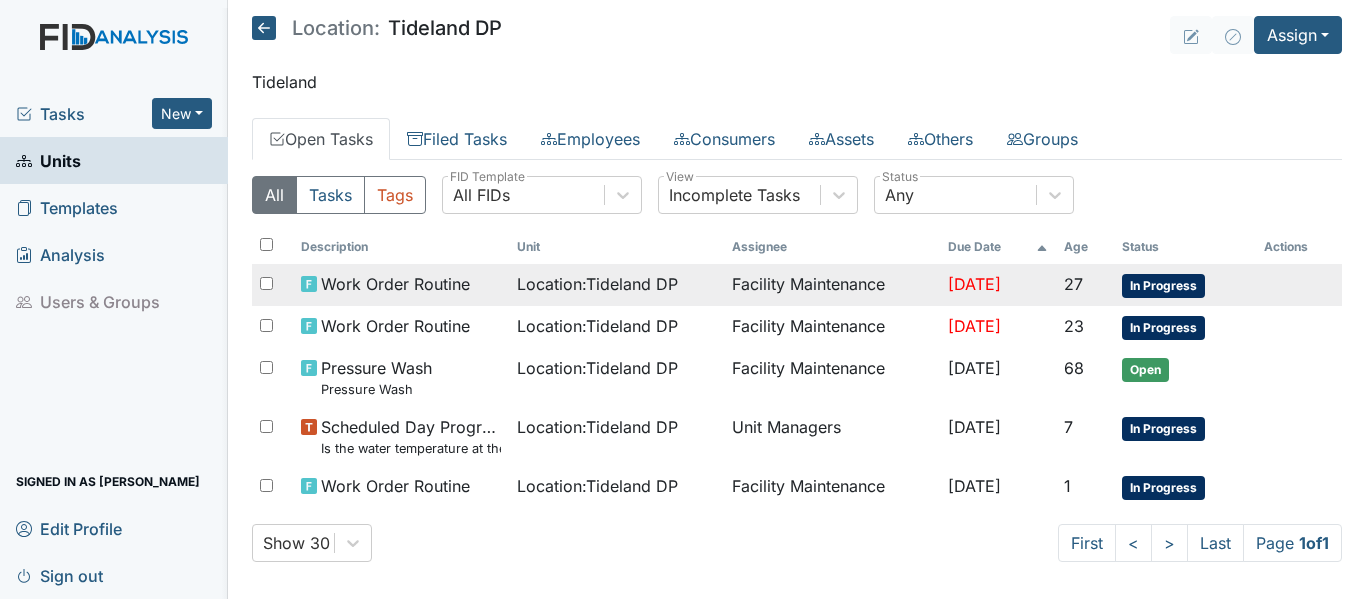 click on "Location :  Tideland DP" at bounding box center (597, 284) 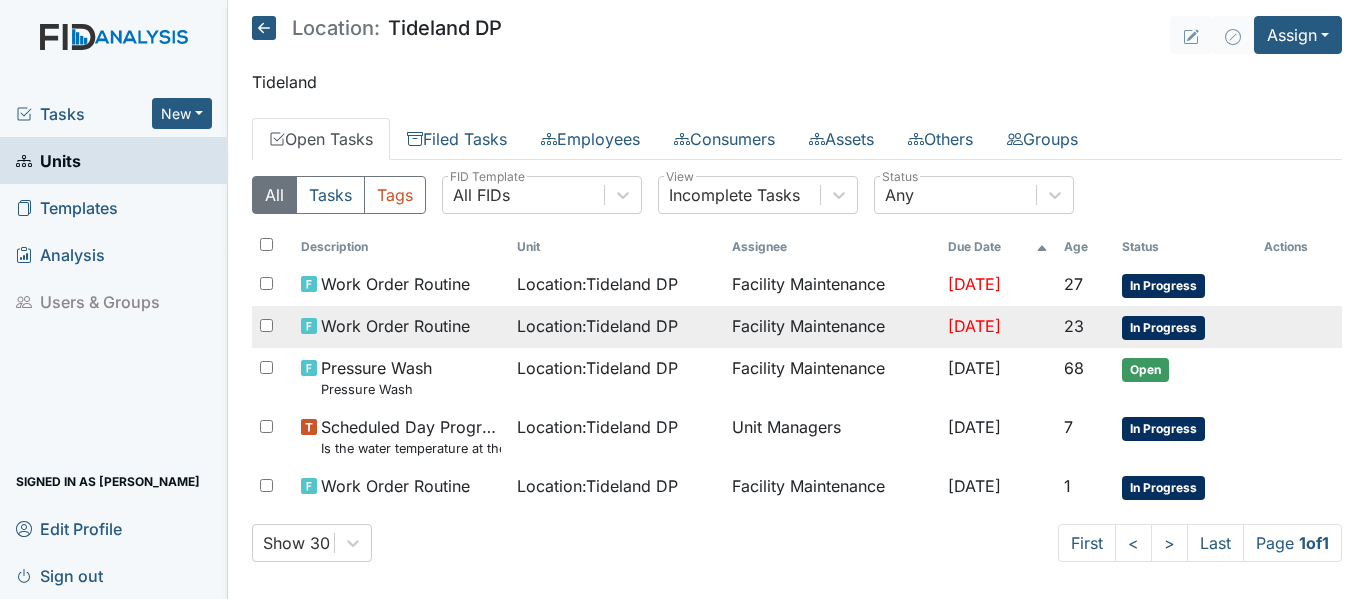 click on "Facility Maintenance" at bounding box center [831, 327] 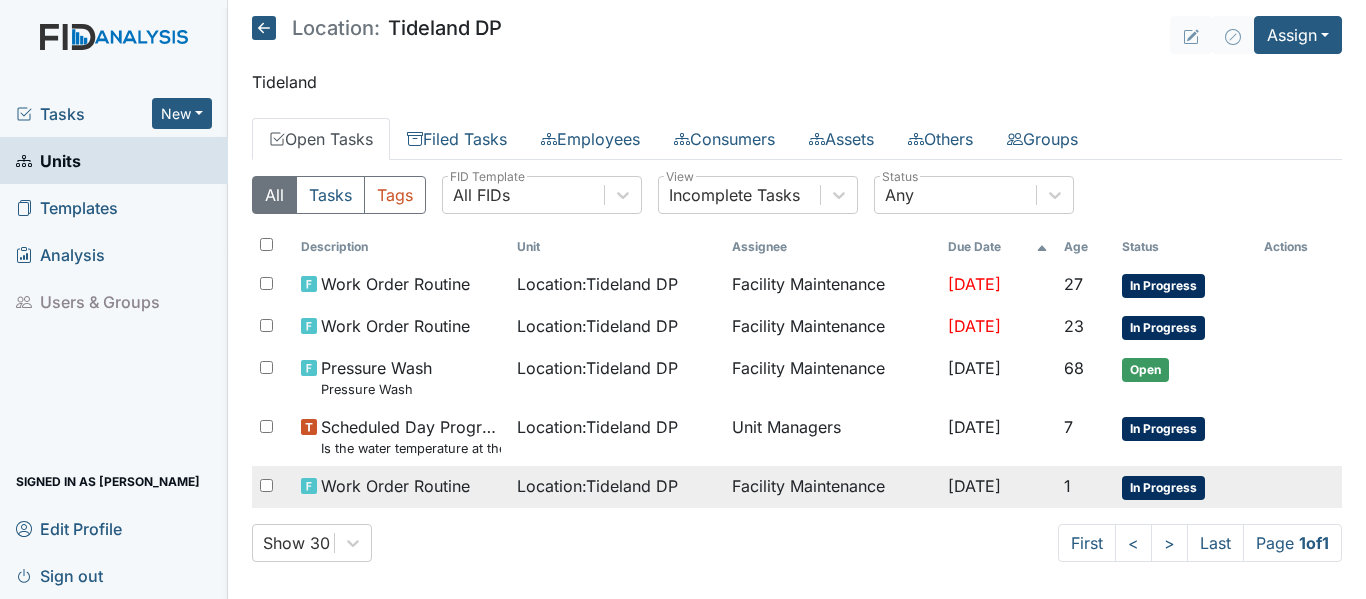 click on "Facility Maintenance" at bounding box center (831, 487) 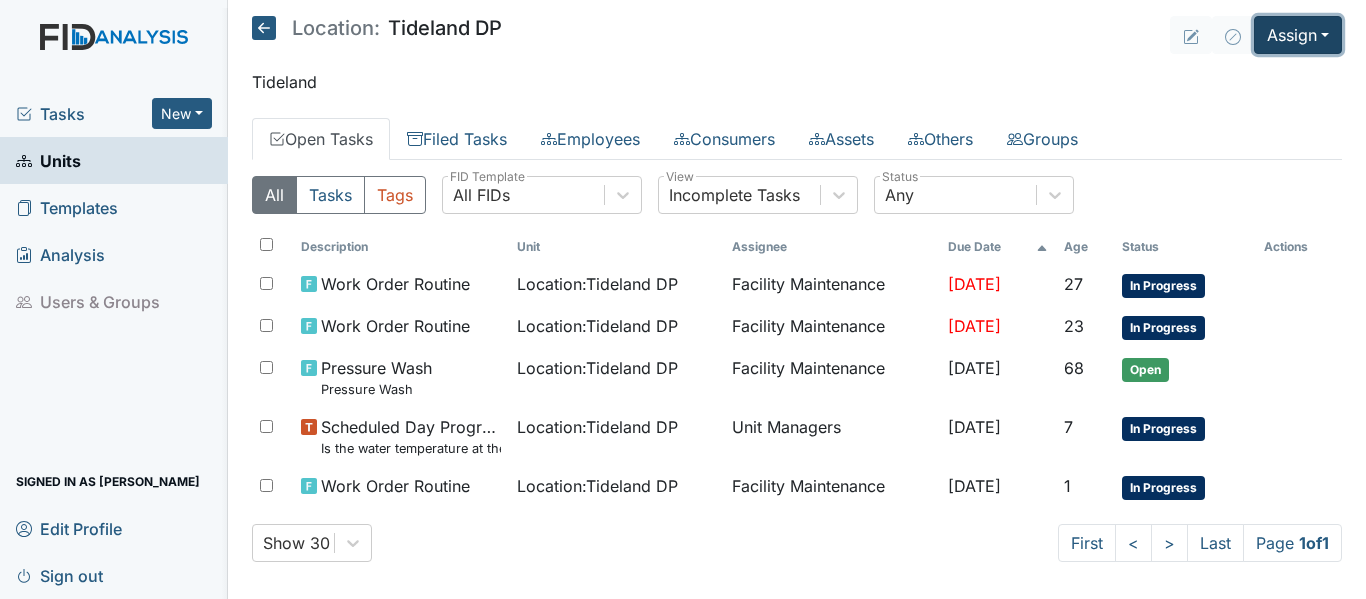 click on "Assign" at bounding box center (1298, 35) 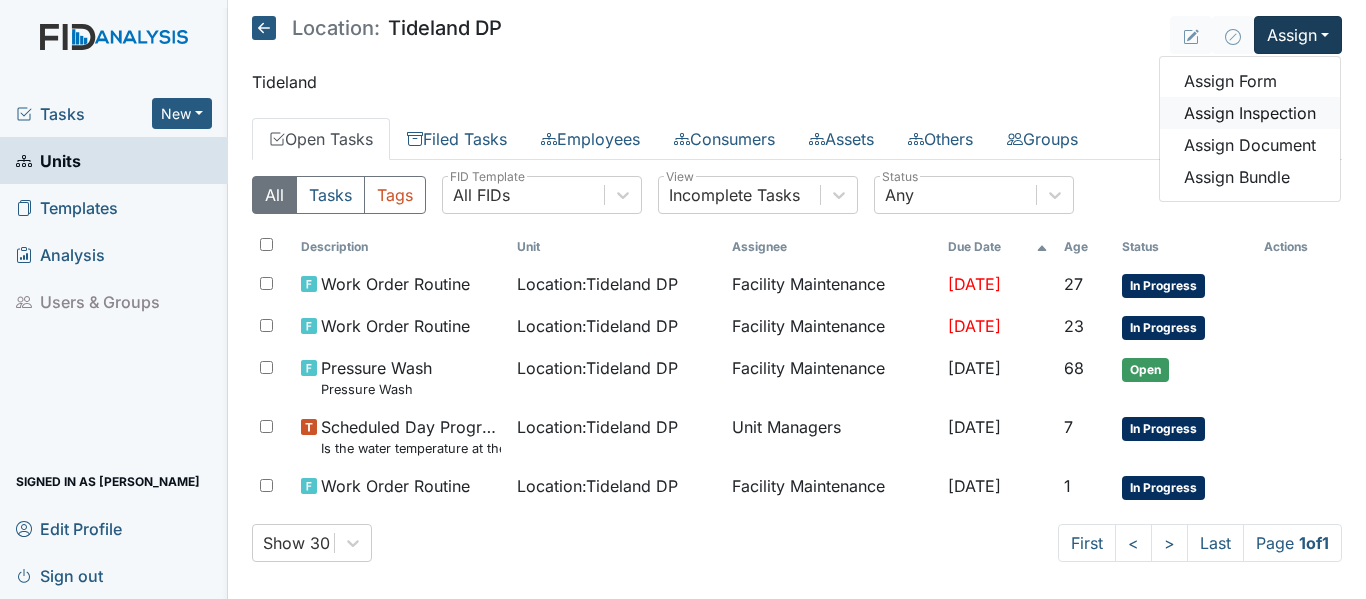 click on "Assign Inspection" at bounding box center (1250, 113) 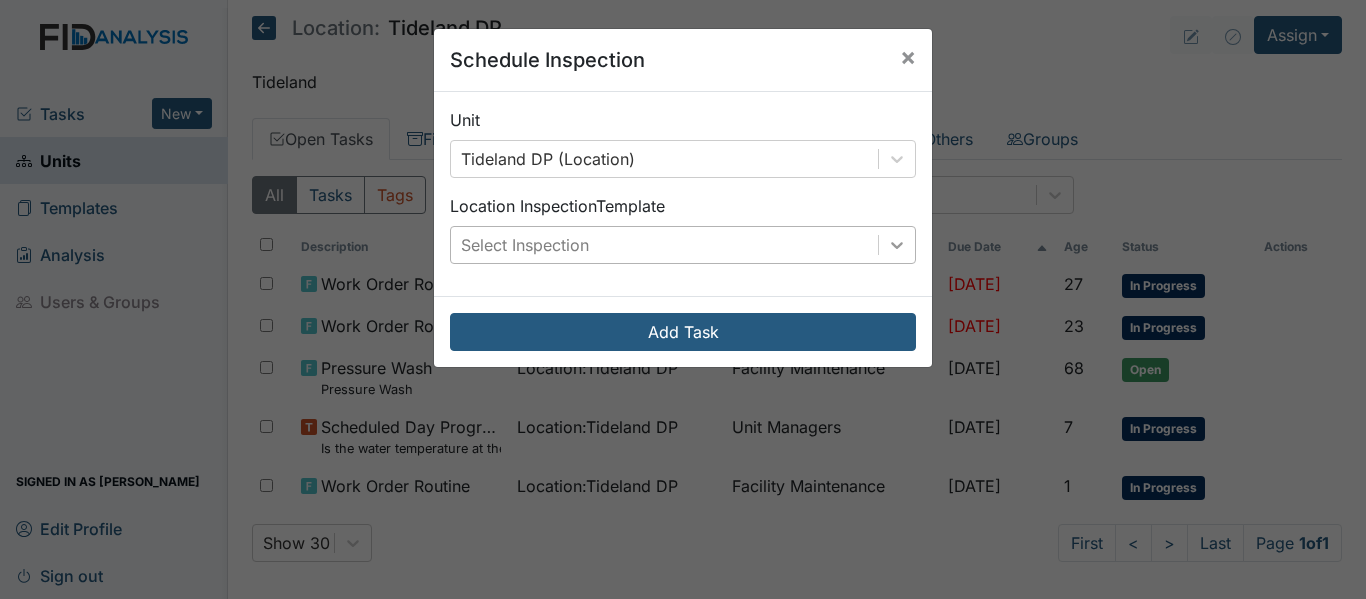 click 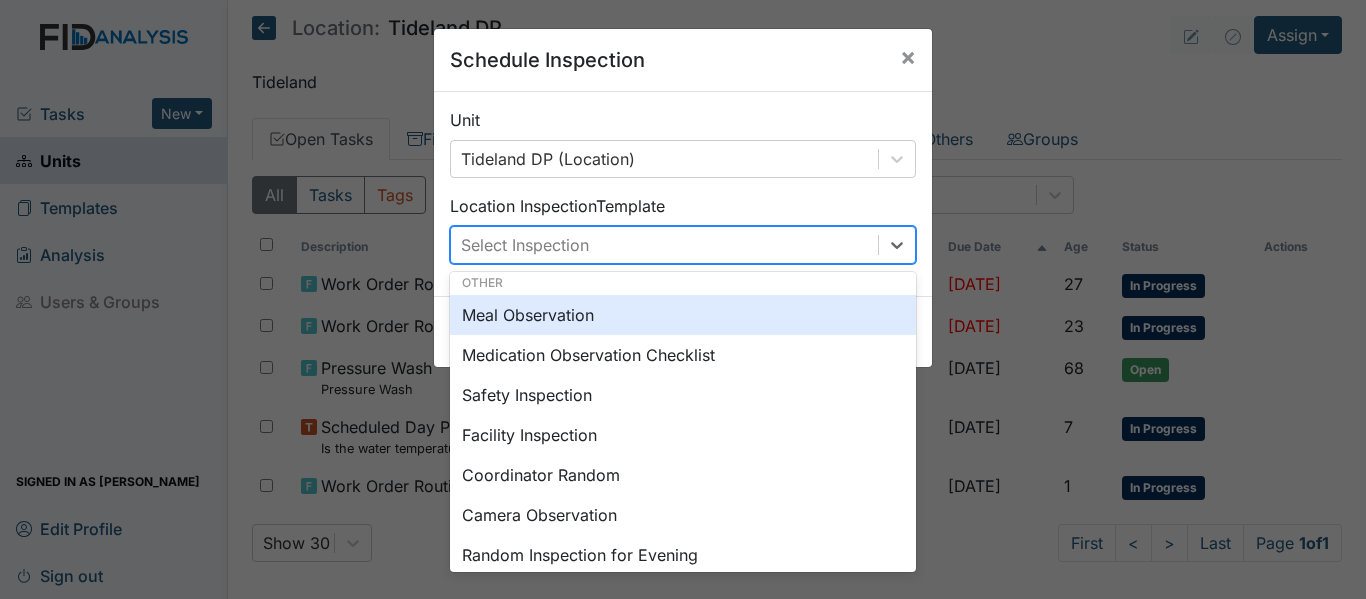 scroll, scrollTop: 0, scrollLeft: 0, axis: both 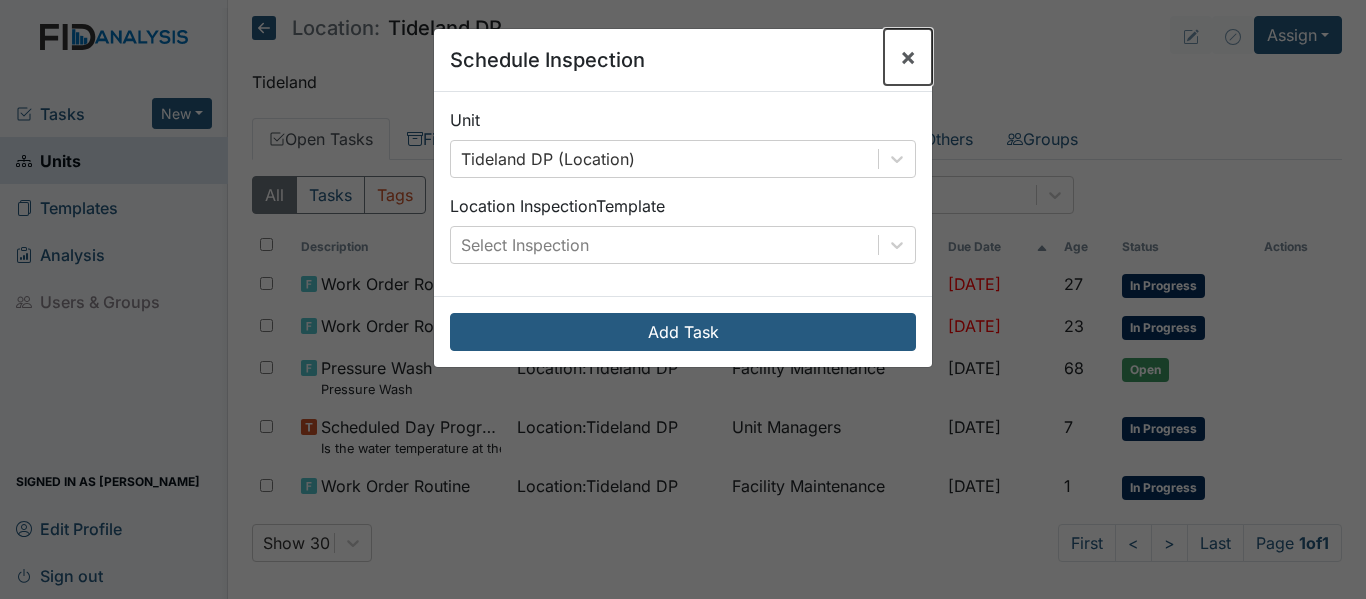 click on "×" at bounding box center [908, 56] 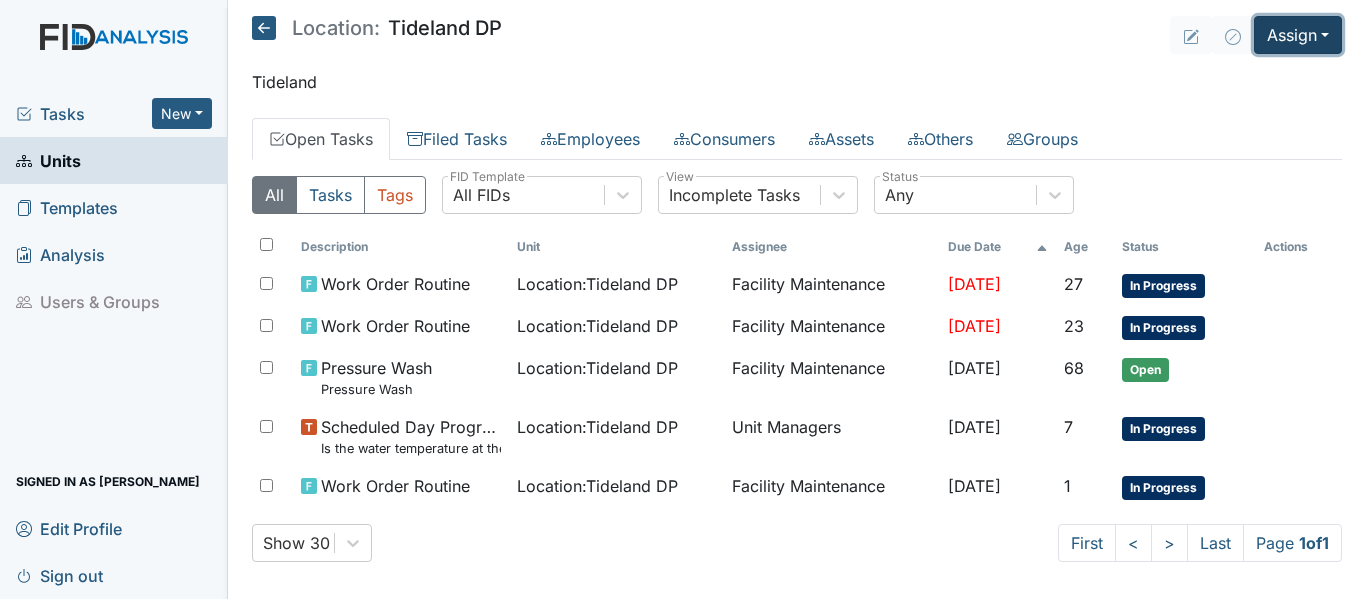 click on "Assign" at bounding box center (1298, 35) 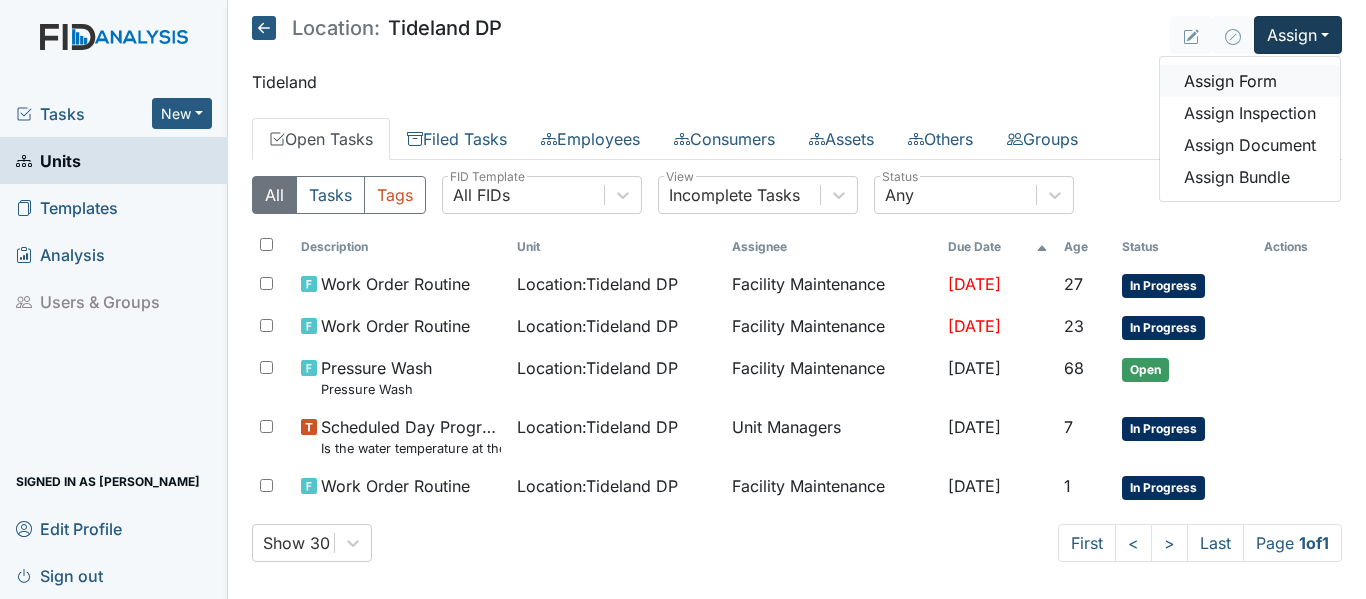 click on "Assign Form" at bounding box center [1250, 81] 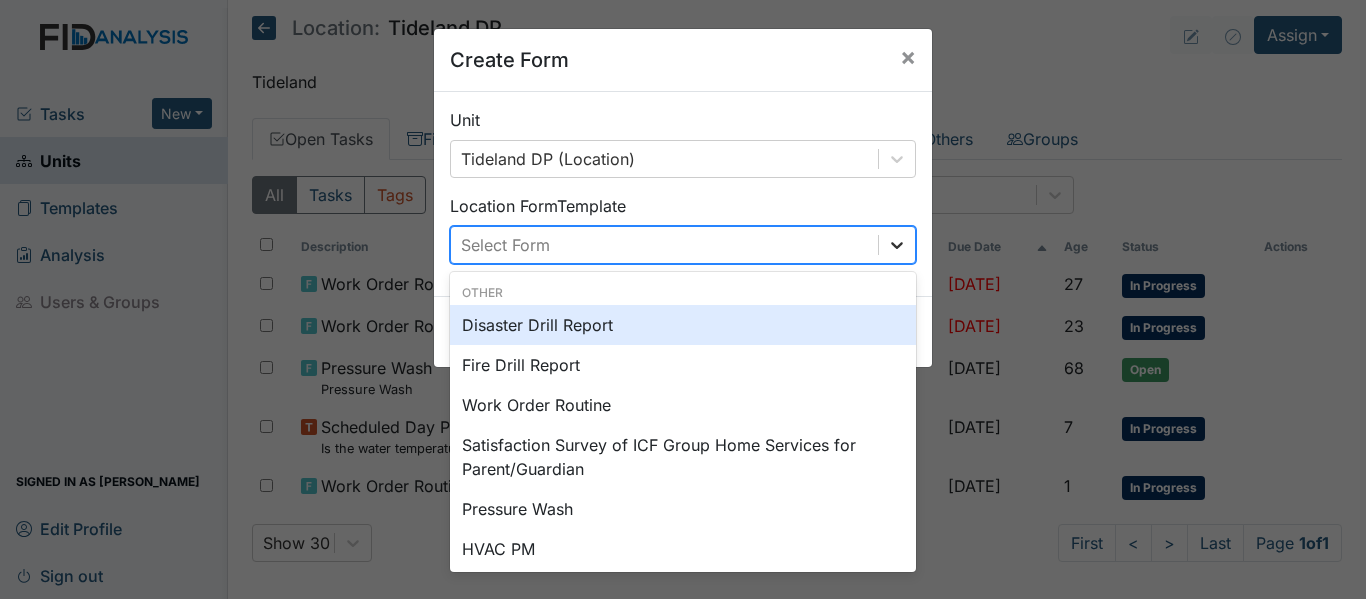 click 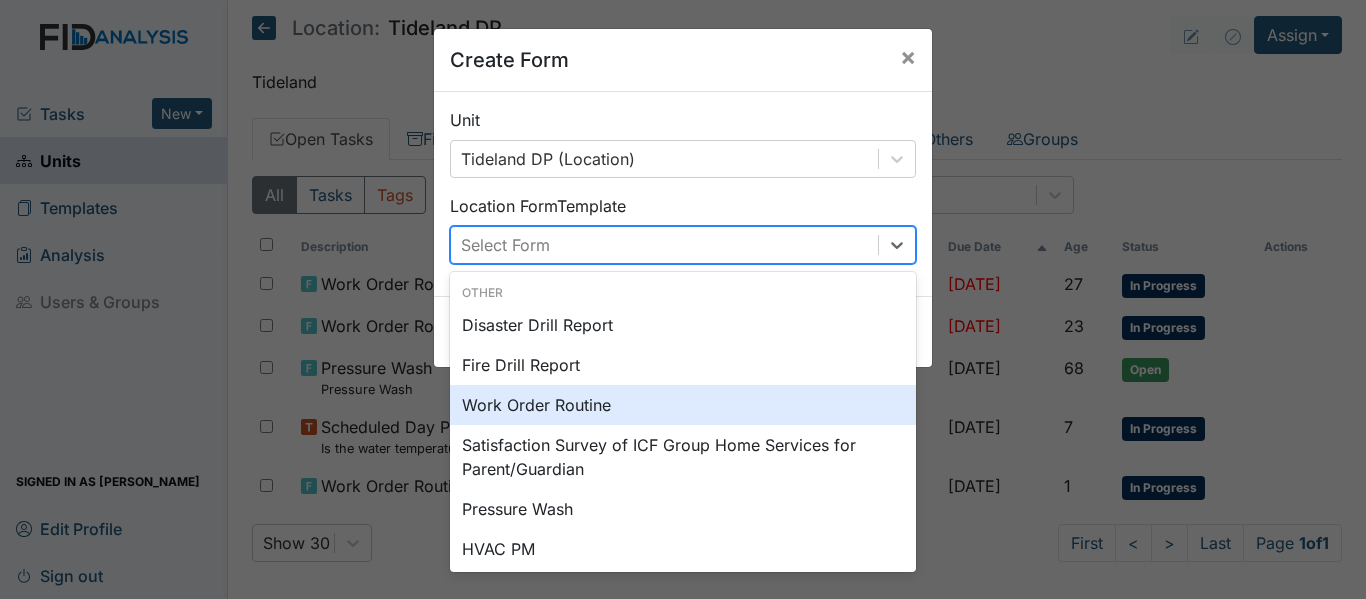click on "Work Order Routine" at bounding box center (683, 405) 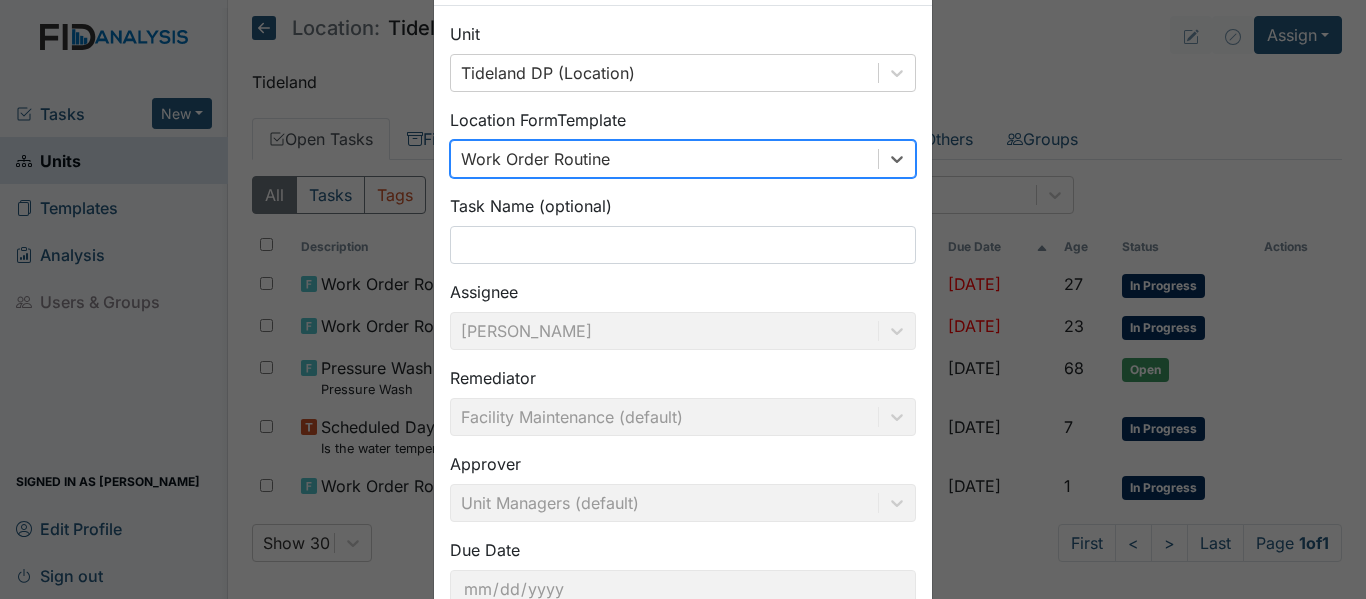 scroll, scrollTop: 227, scrollLeft: 0, axis: vertical 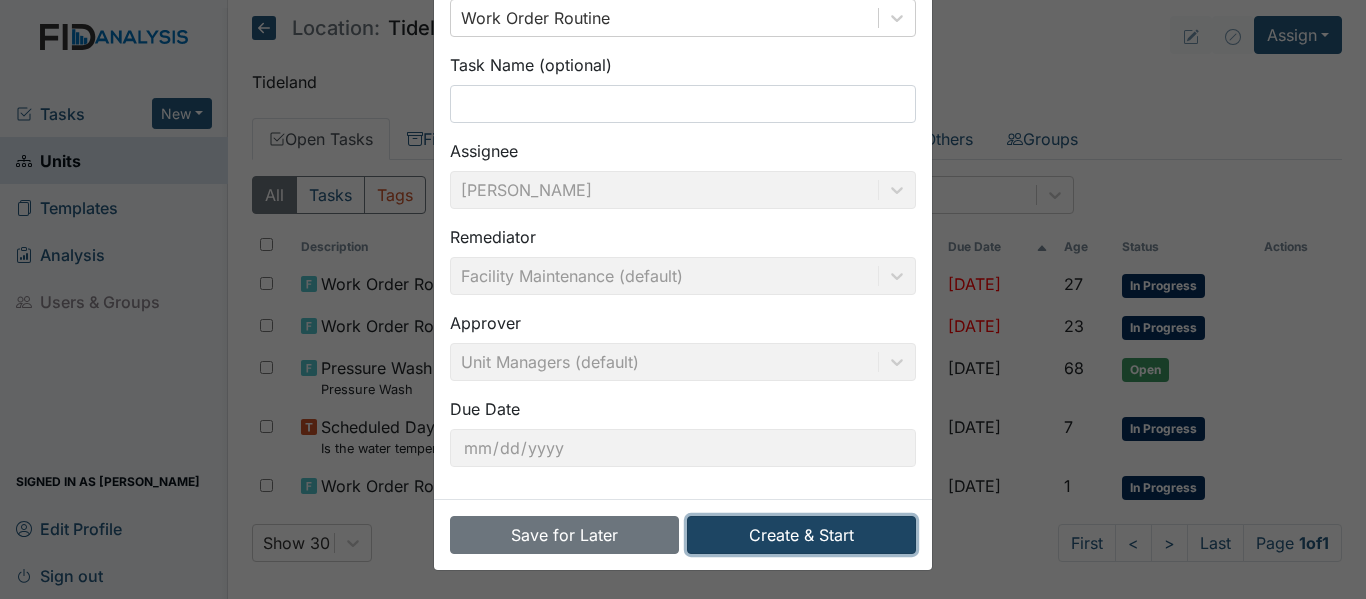 click on "Create & Start" at bounding box center [801, 535] 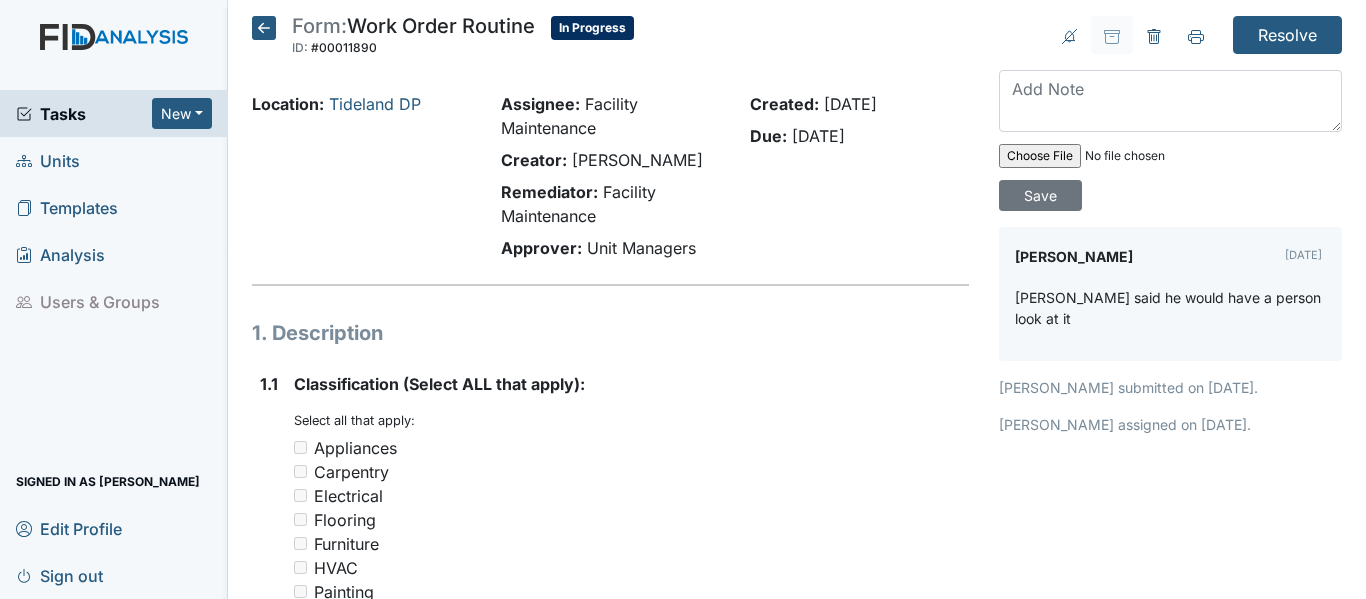 scroll, scrollTop: 0, scrollLeft: 0, axis: both 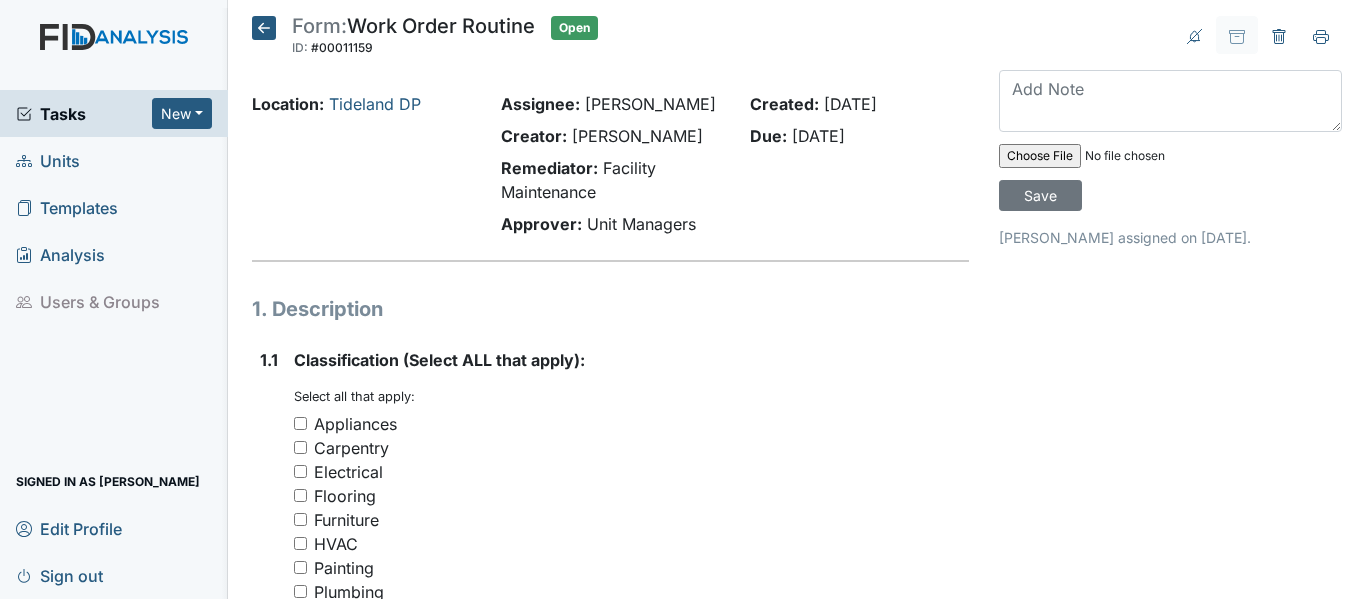 click on "Carpentry" at bounding box center (300, 447) 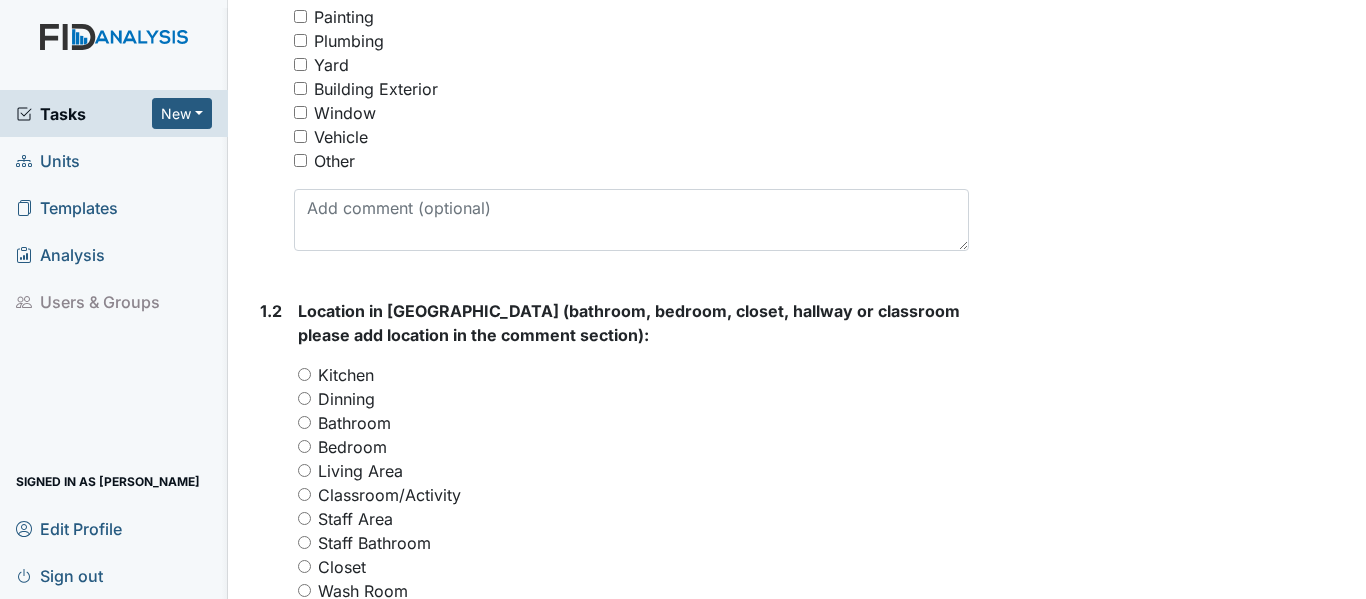 scroll, scrollTop: 559, scrollLeft: 0, axis: vertical 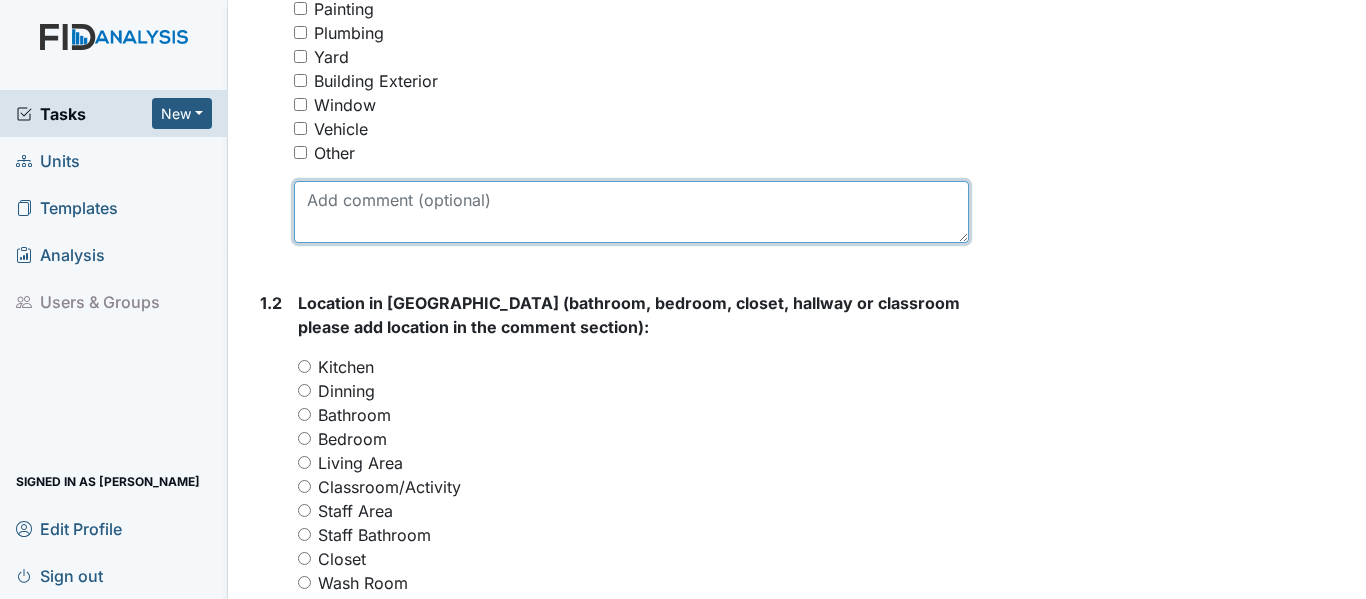 click at bounding box center (631, 212) 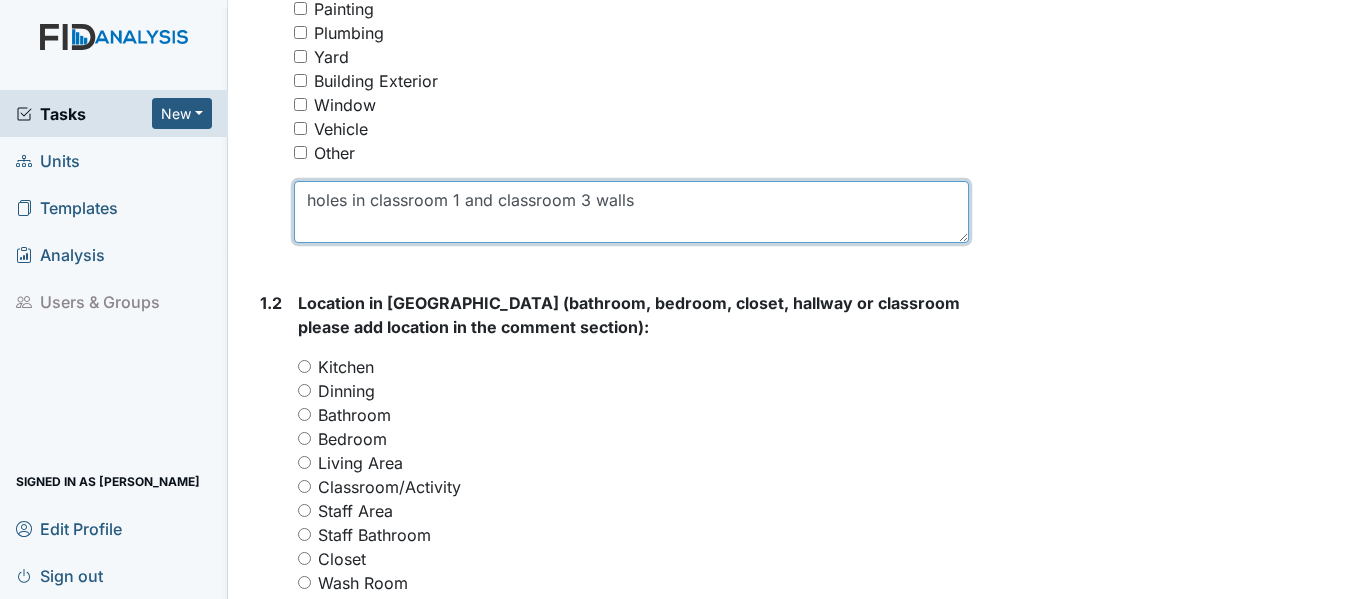 type on "holes in classroom 1 and classroom 3 walls" 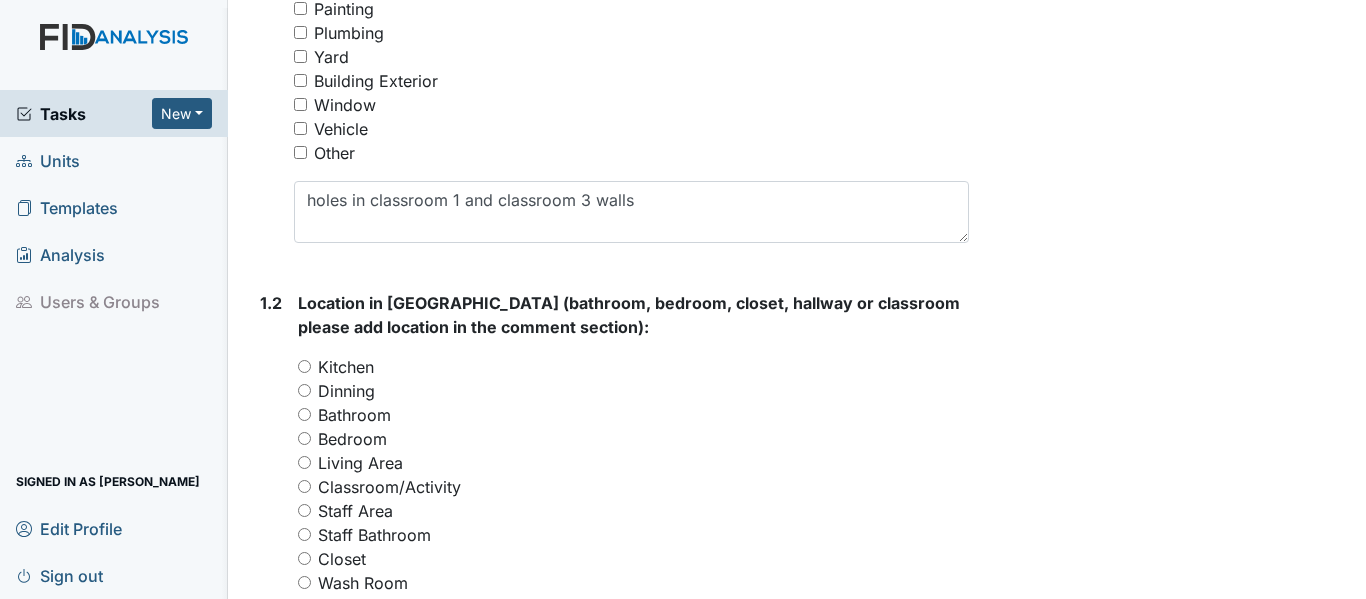 click on "Classroom/Activity" at bounding box center (304, 486) 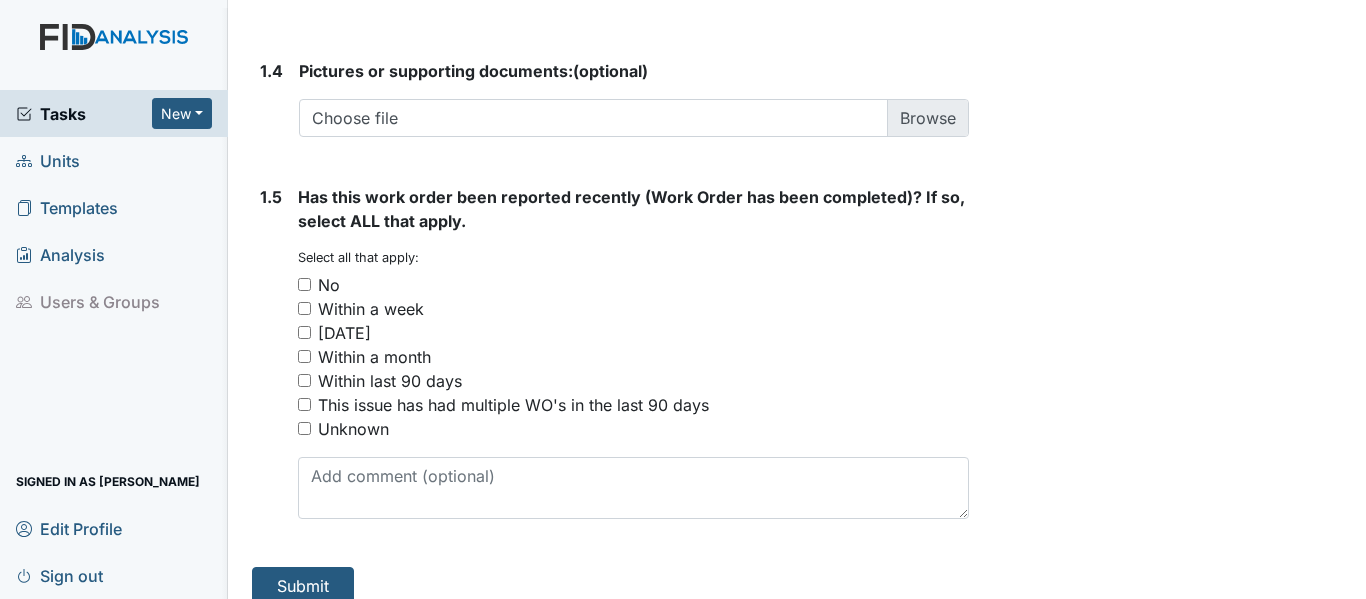 scroll, scrollTop: 1571, scrollLeft: 0, axis: vertical 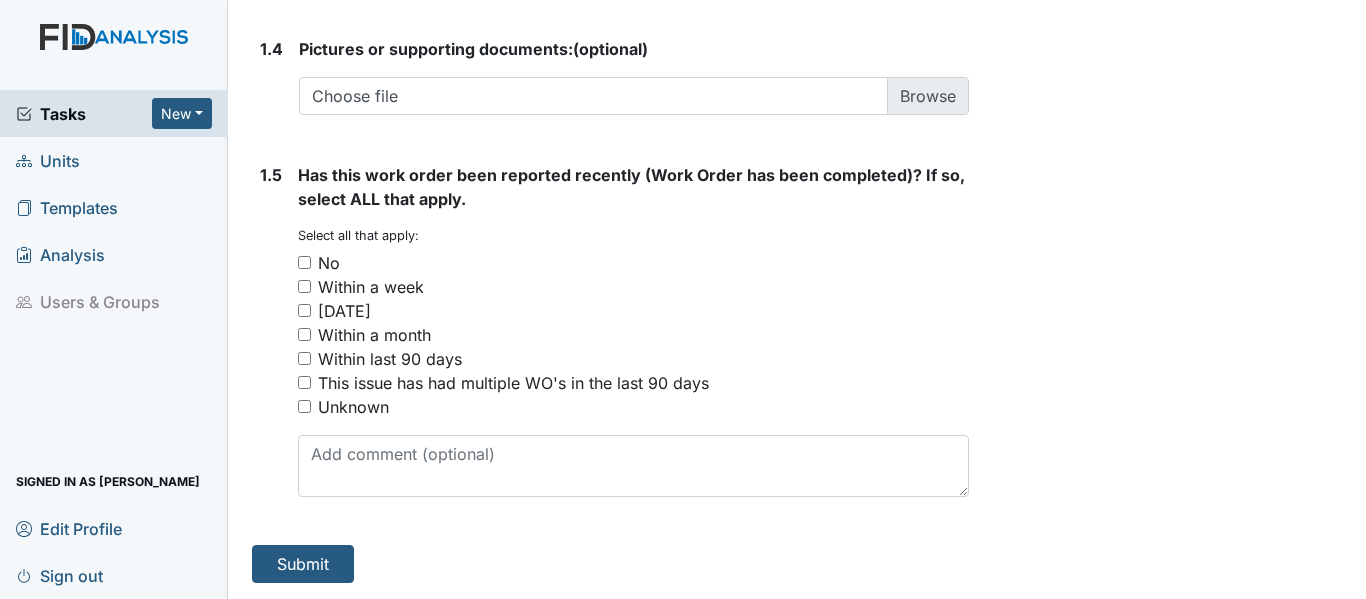 click on "No" at bounding box center [633, 263] 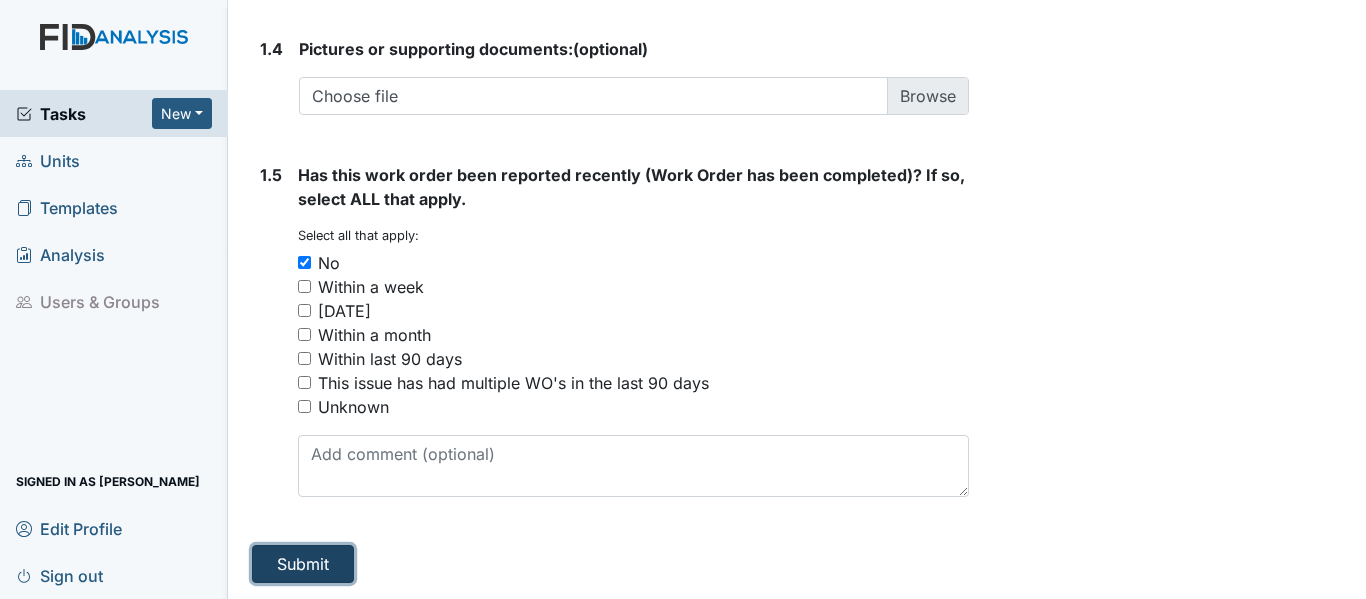 click on "Submit" at bounding box center [303, 564] 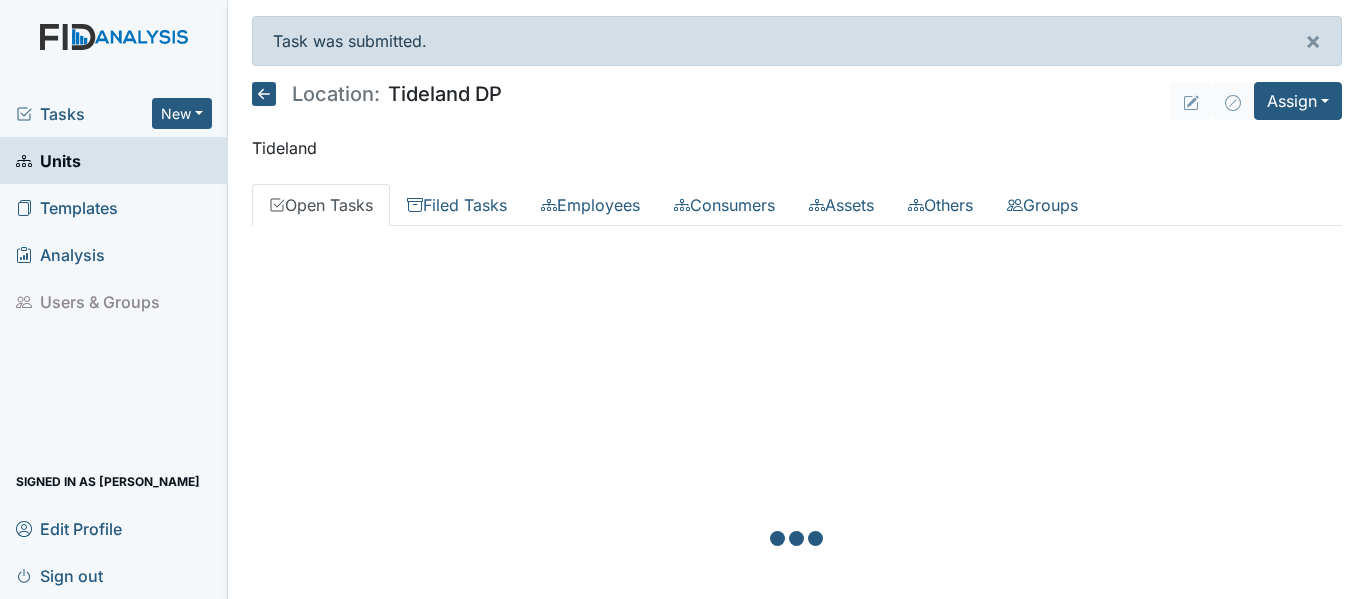 scroll, scrollTop: 0, scrollLeft: 0, axis: both 